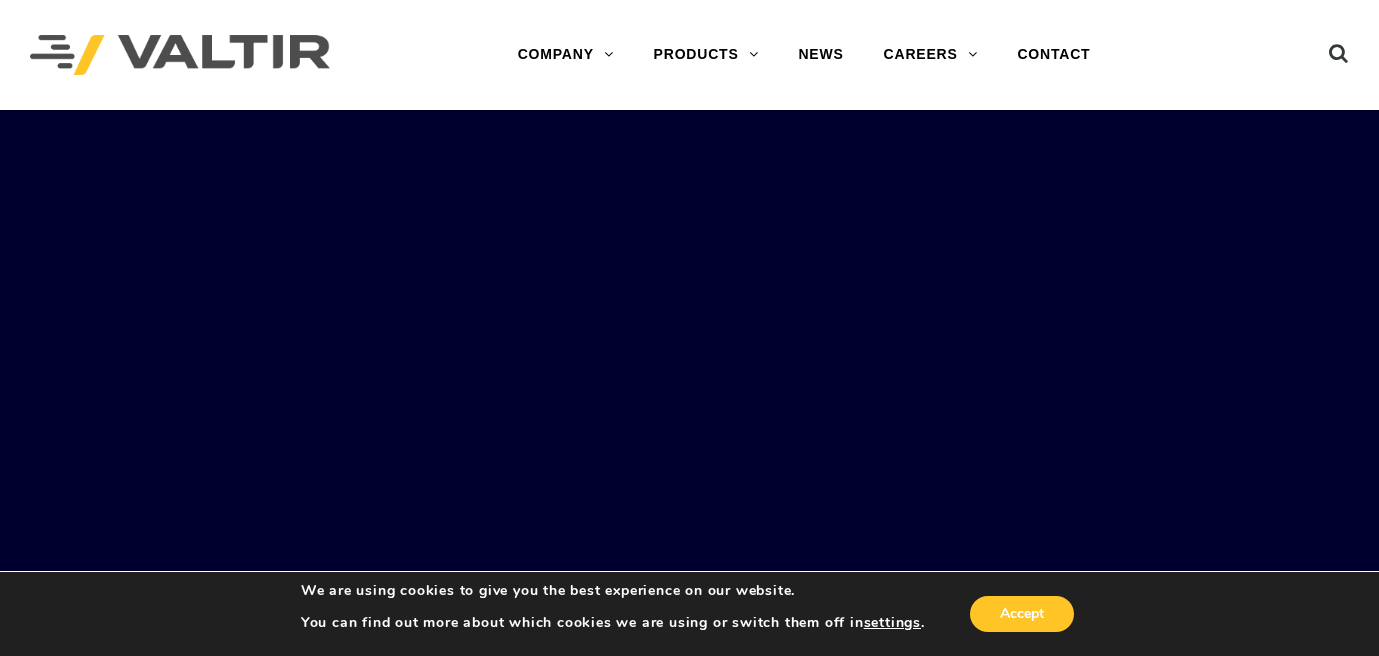 scroll, scrollTop: 0, scrollLeft: 0, axis: both 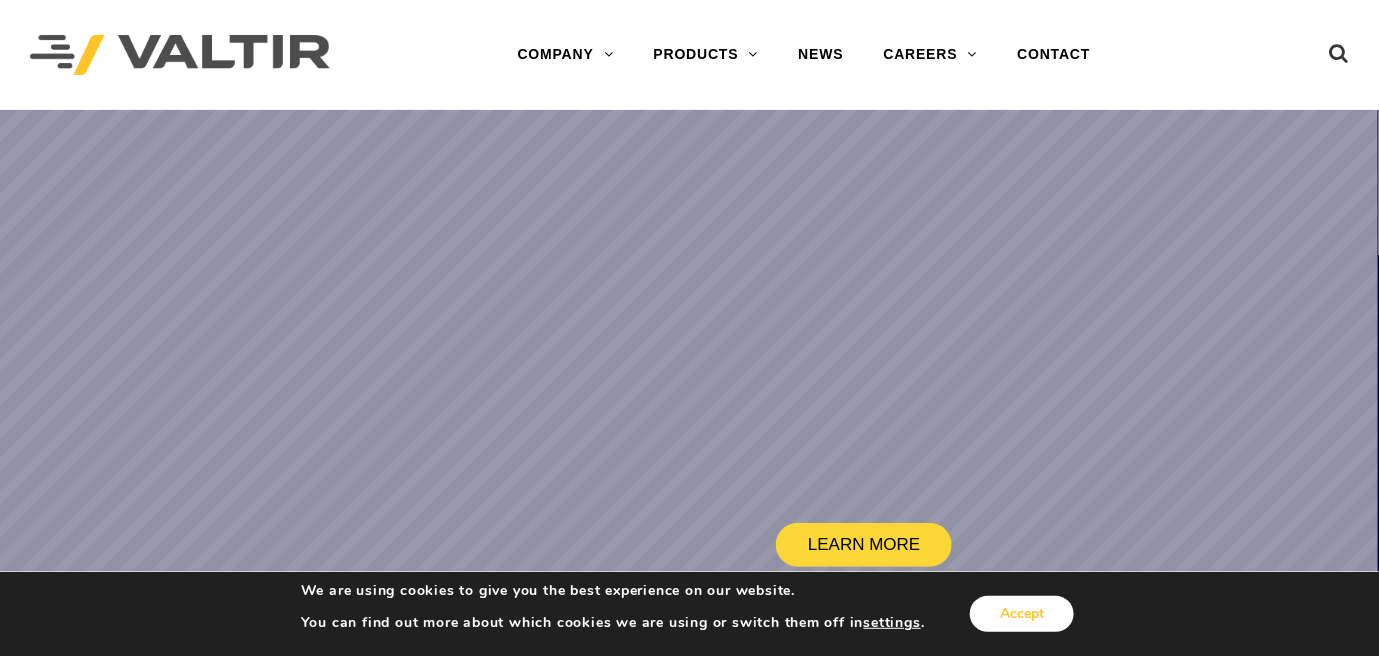 click on "Accept" at bounding box center (1022, 614) 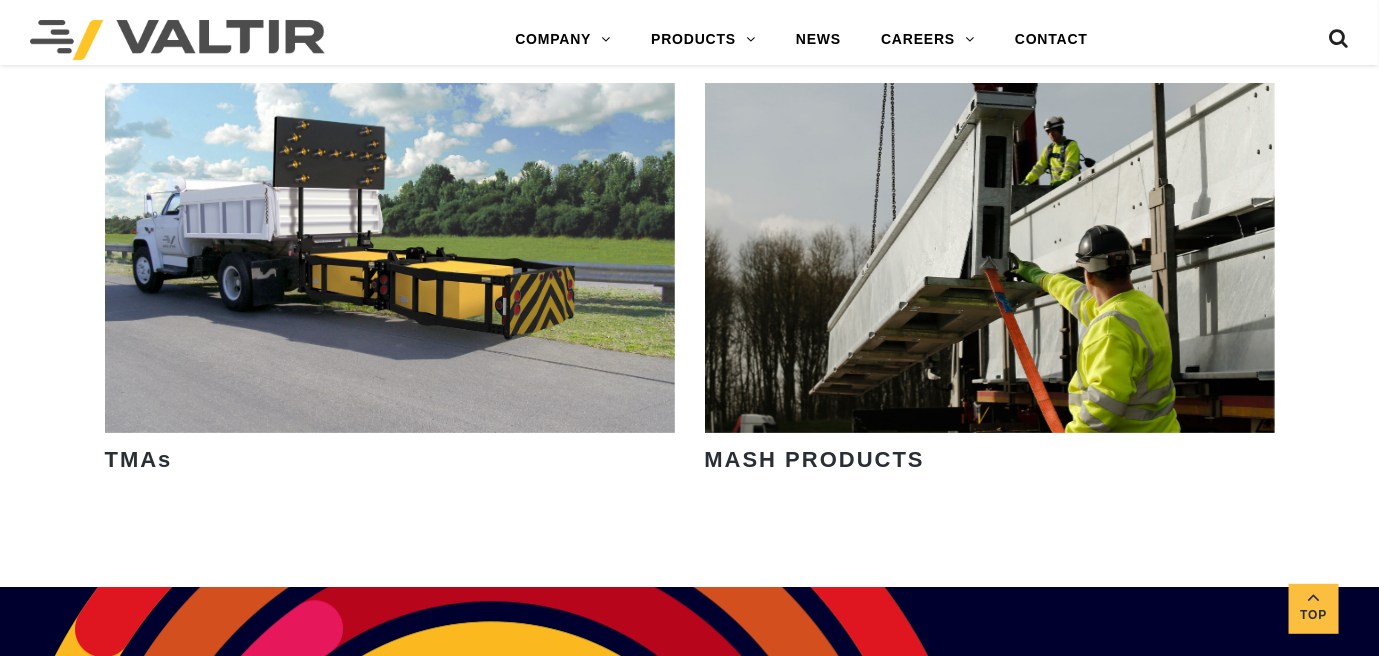 scroll, scrollTop: 2873, scrollLeft: 0, axis: vertical 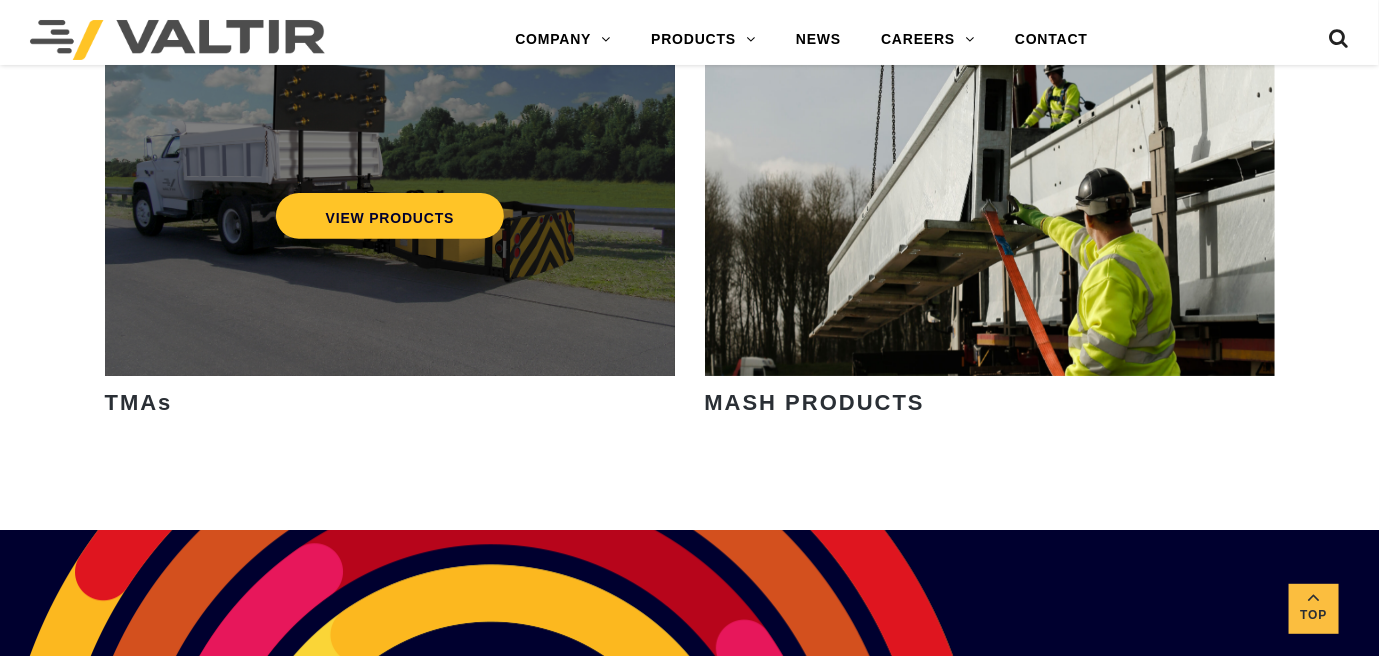 click on "VIEW PRODUCTS" at bounding box center (390, 201) 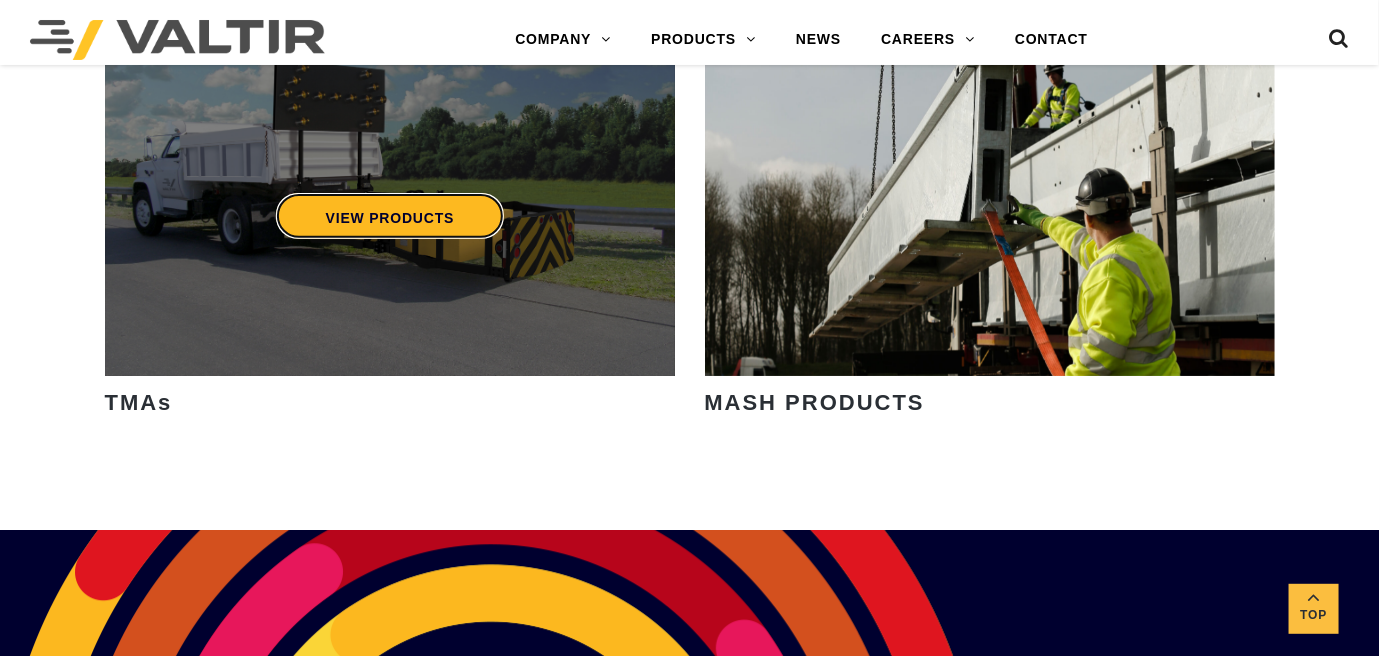 click on "VIEW PRODUCTS" at bounding box center [389, 216] 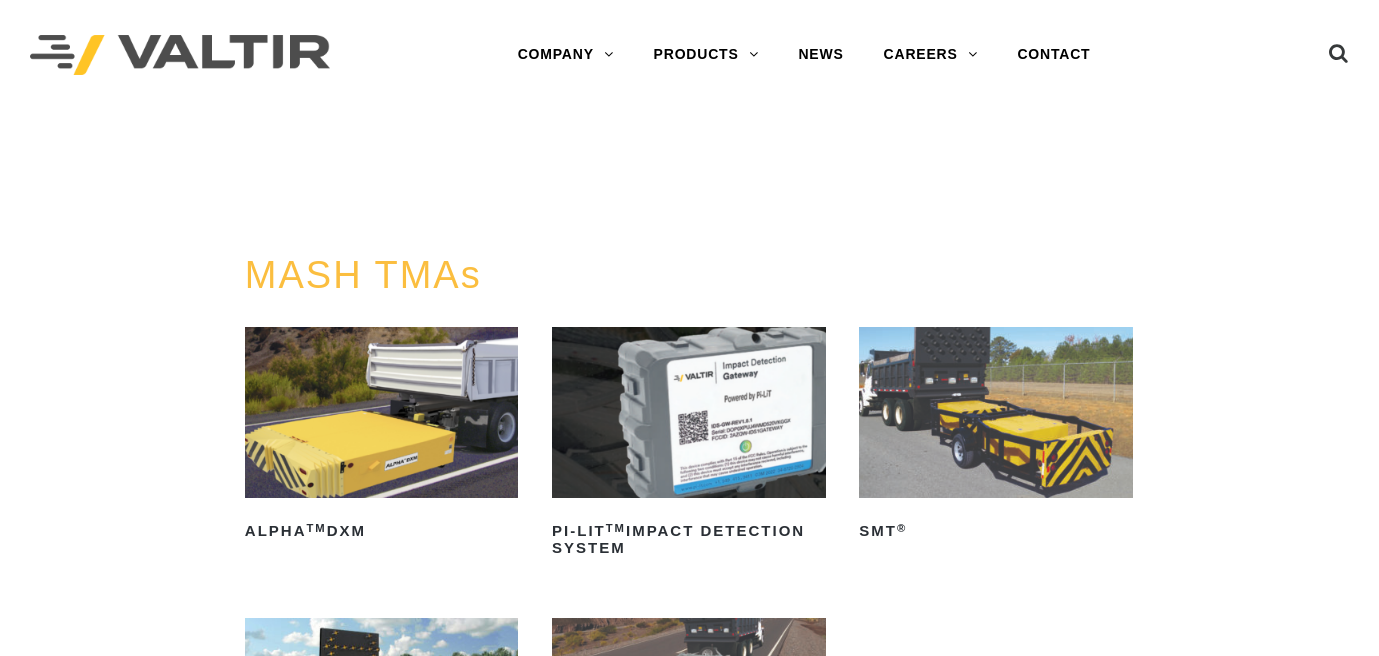 scroll, scrollTop: 0, scrollLeft: 0, axis: both 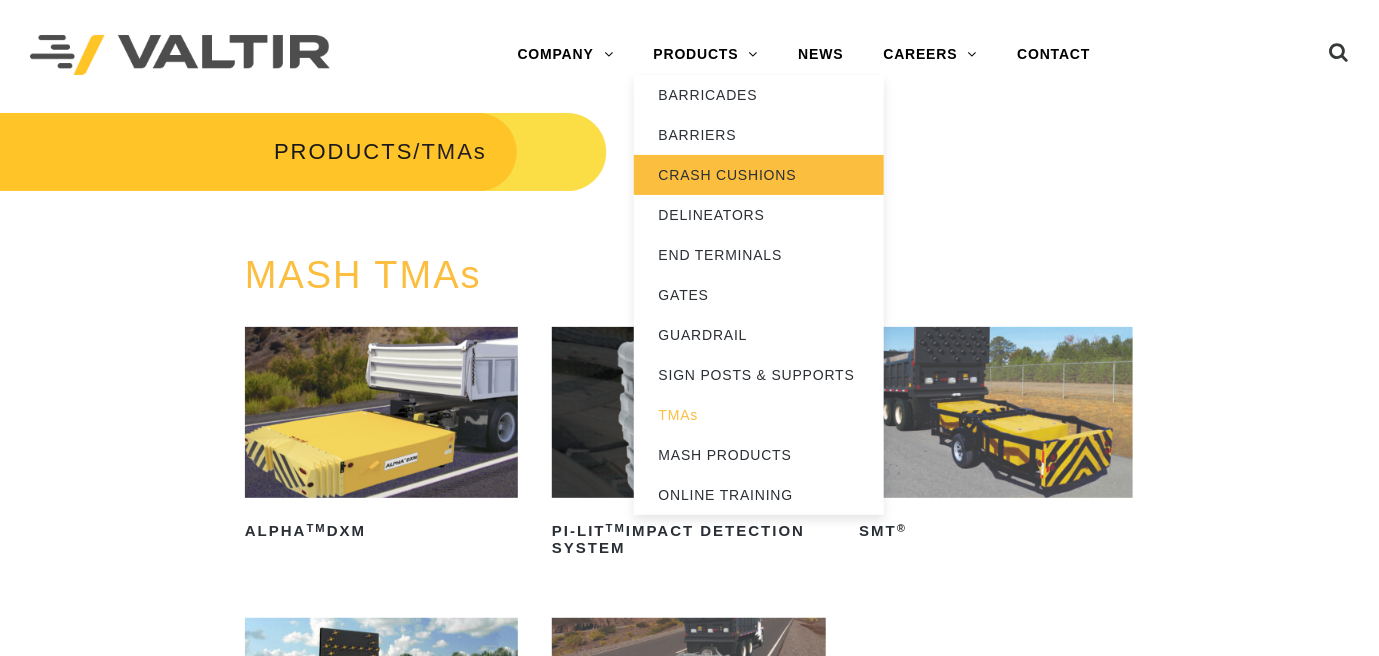 click on "CRASH CUSHIONS" at bounding box center [759, 175] 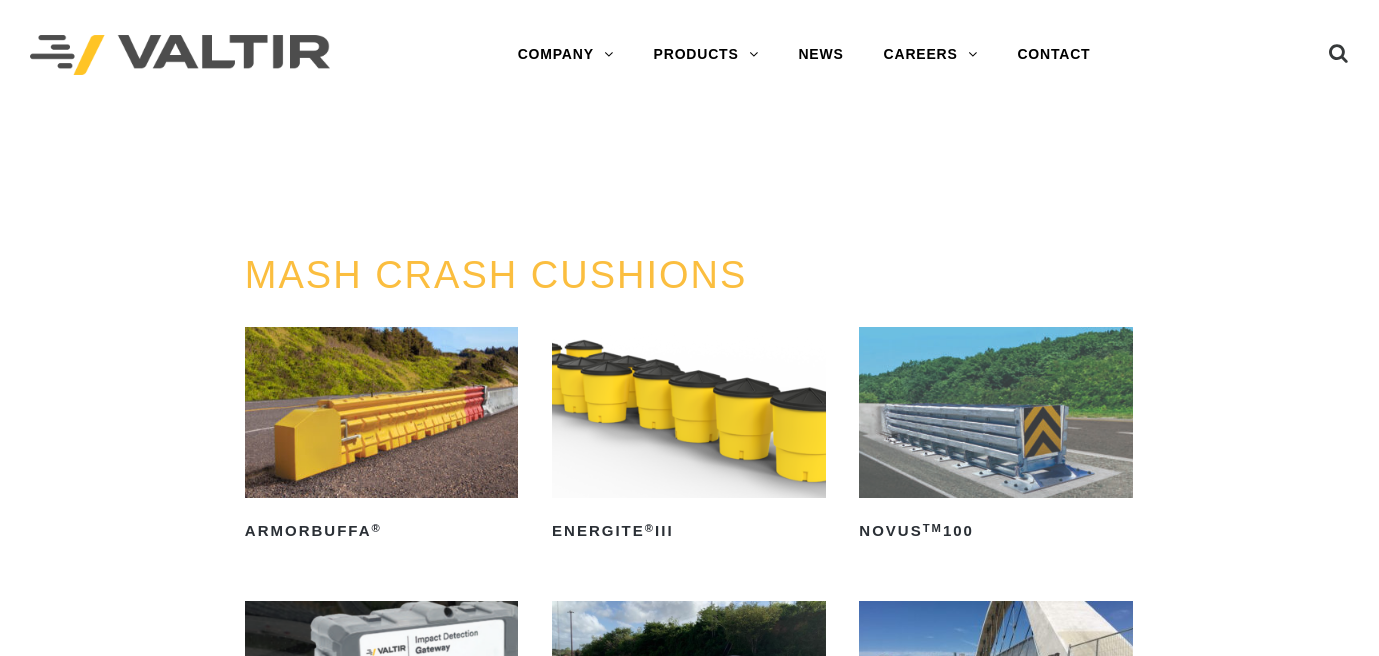 scroll, scrollTop: 0, scrollLeft: 0, axis: both 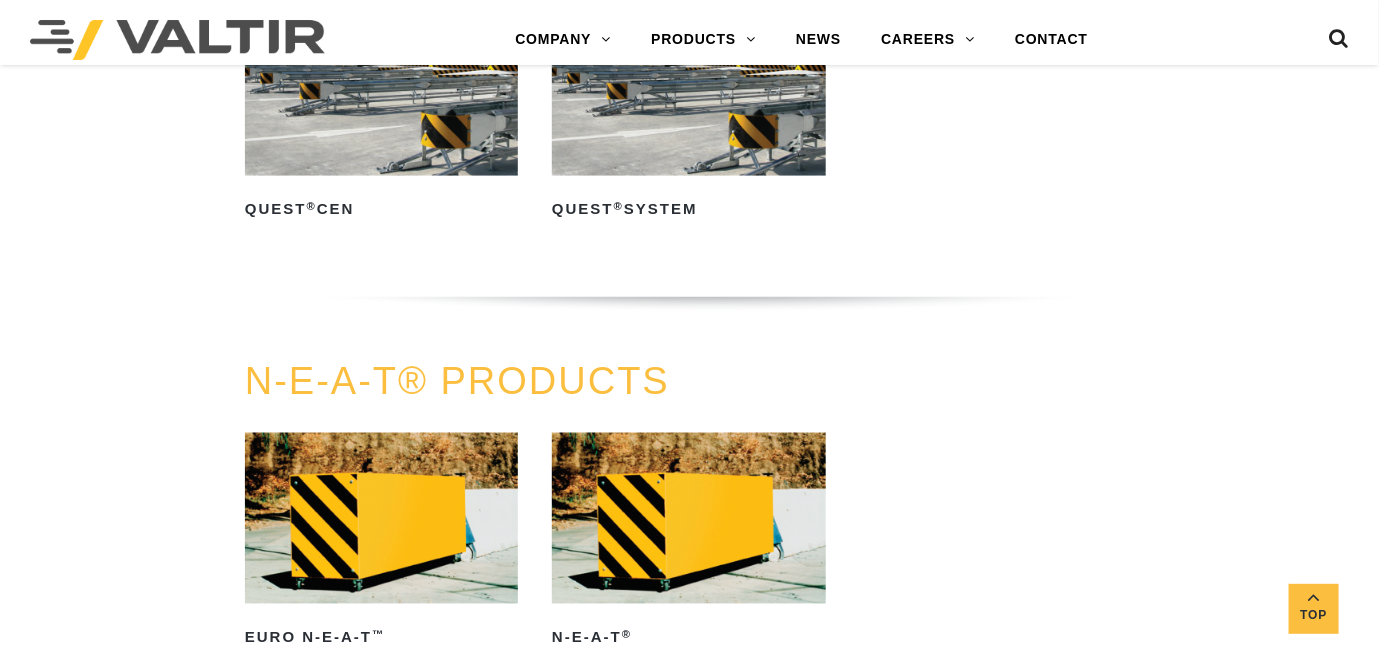 drag, startPoint x: 1388, startPoint y: 51, endPoint x: 1382, endPoint y: 366, distance: 315.05713 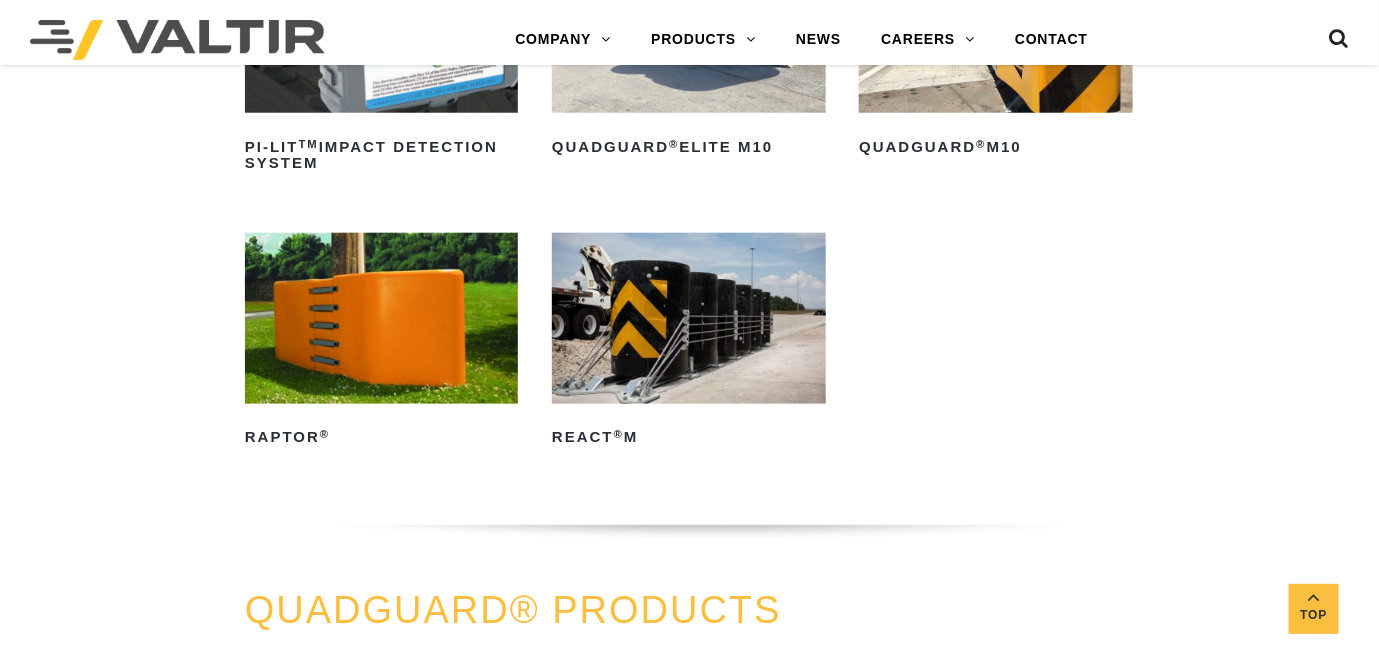 scroll, scrollTop: 667, scrollLeft: 0, axis: vertical 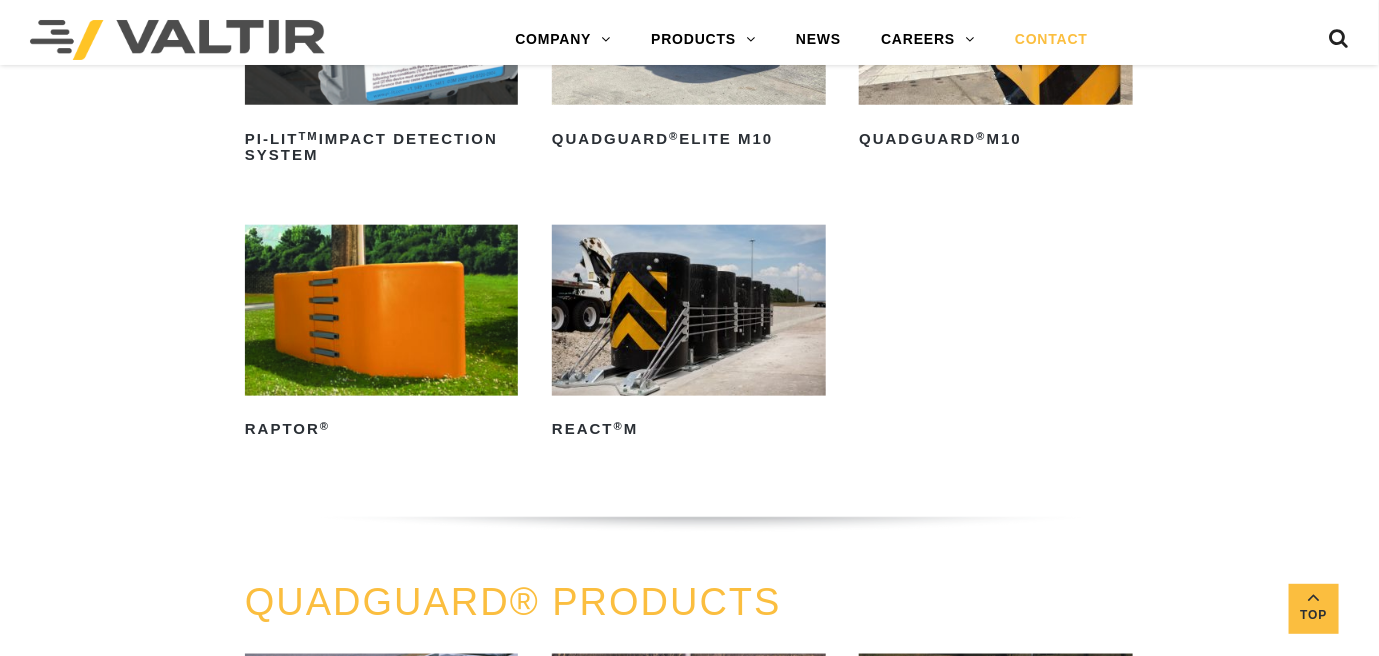 click on "CONTACT" at bounding box center [1051, 40] 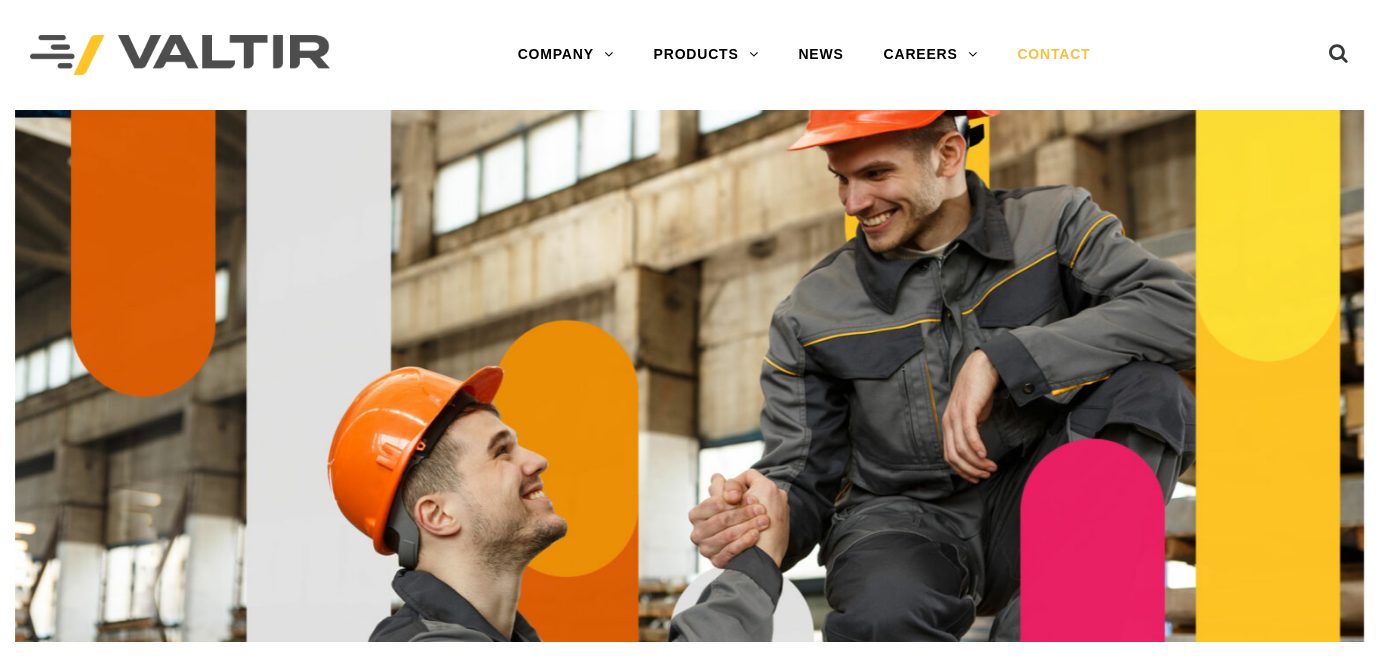 scroll, scrollTop: 0, scrollLeft: 0, axis: both 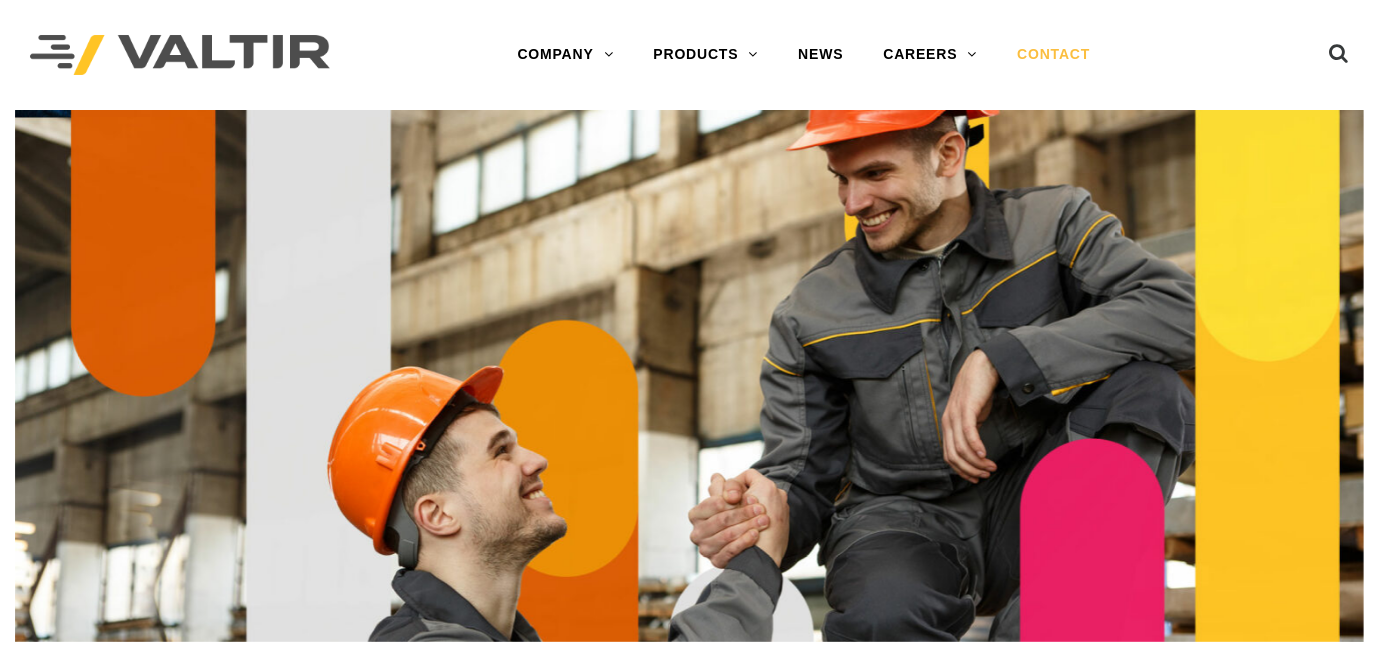 click on "CONTACT" at bounding box center (1053, 55) 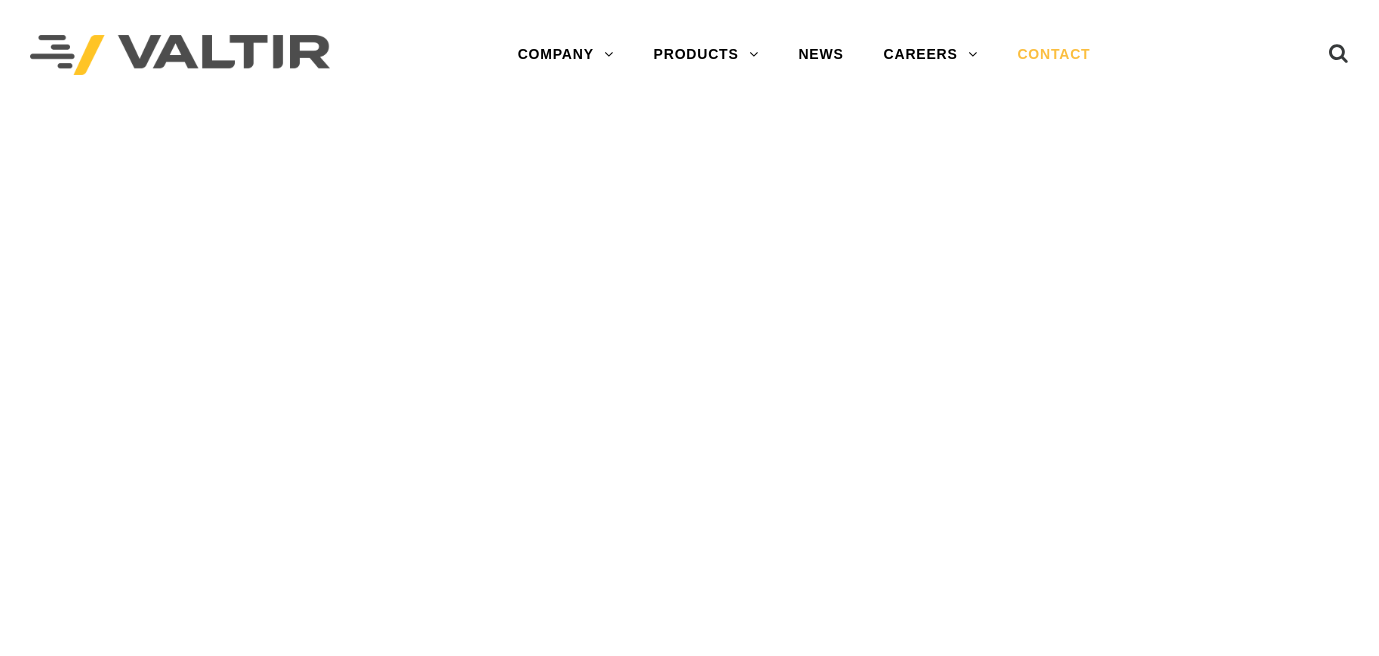 scroll, scrollTop: 0, scrollLeft: 0, axis: both 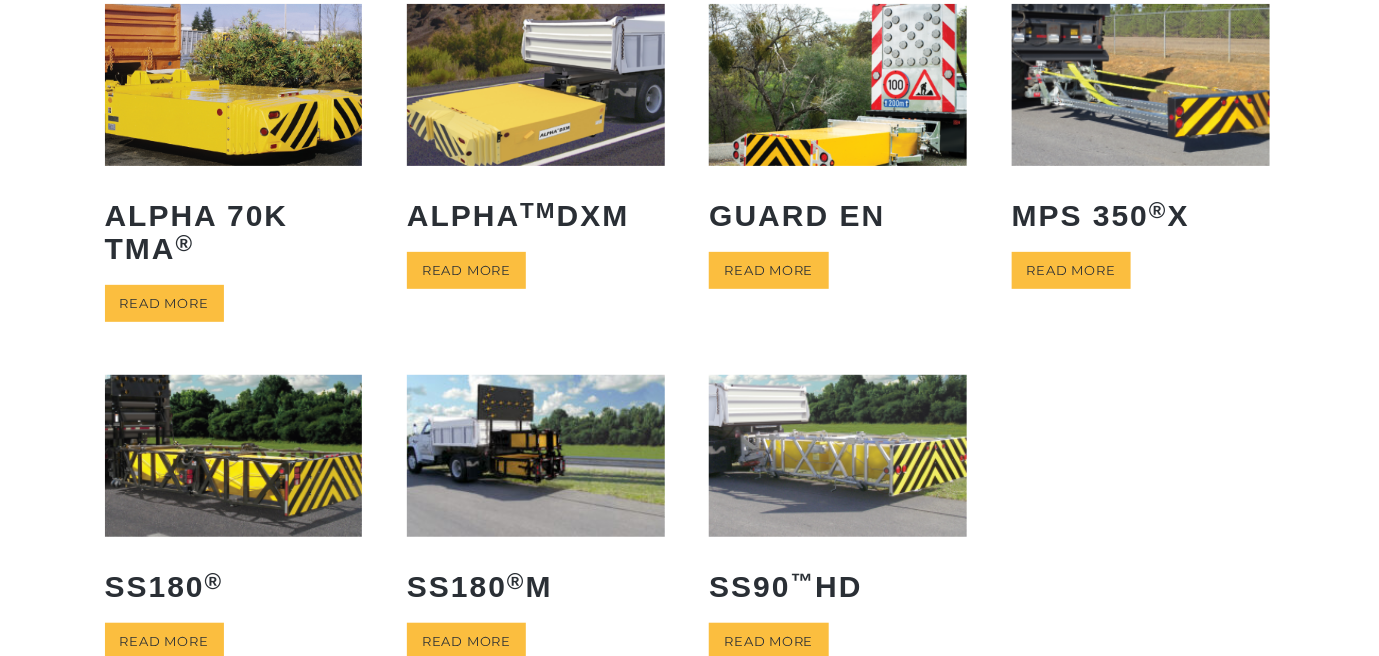 click at bounding box center (234, 455) 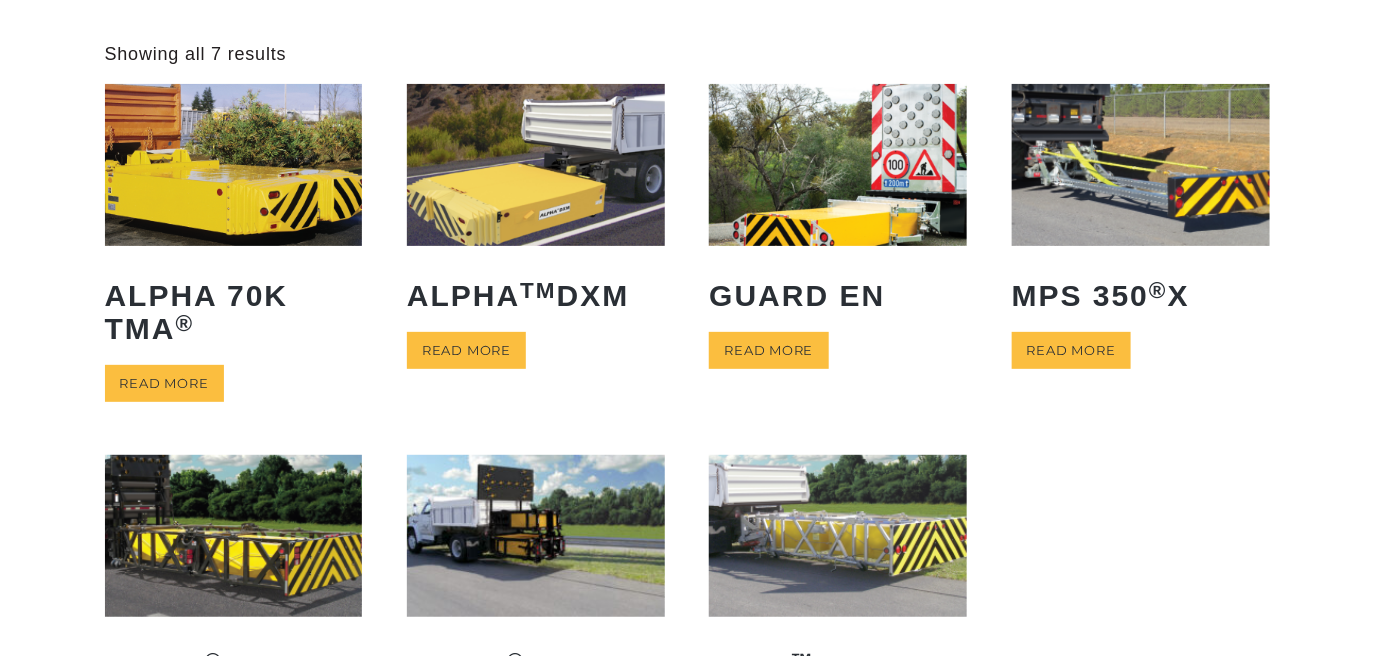 scroll, scrollTop: 257, scrollLeft: 0, axis: vertical 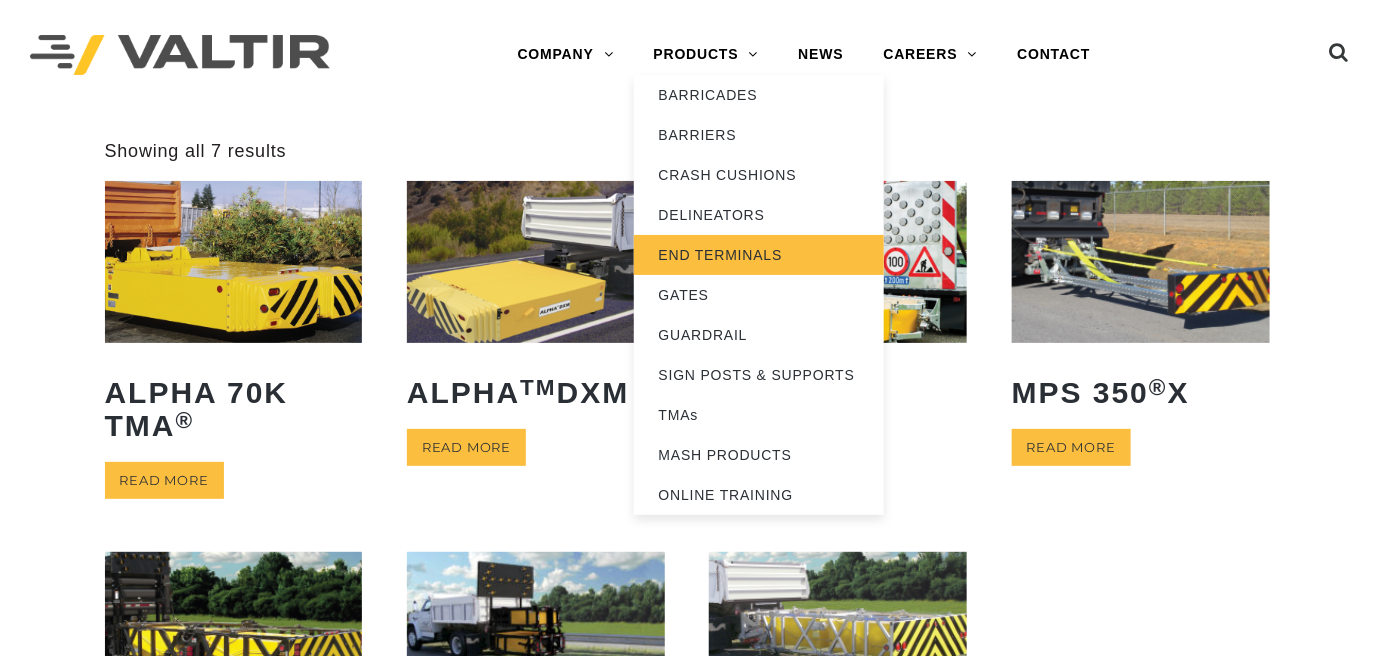click on "END TERMINALS" at bounding box center [759, 255] 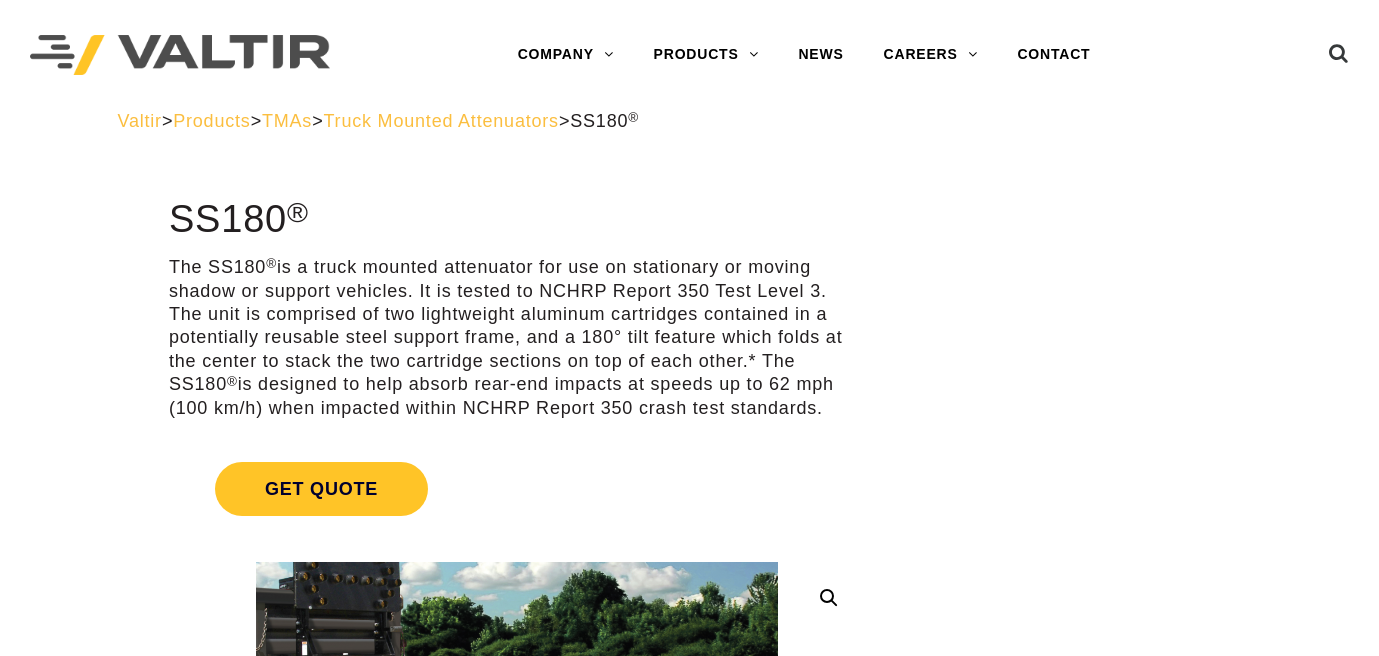 scroll, scrollTop: 0, scrollLeft: 0, axis: both 